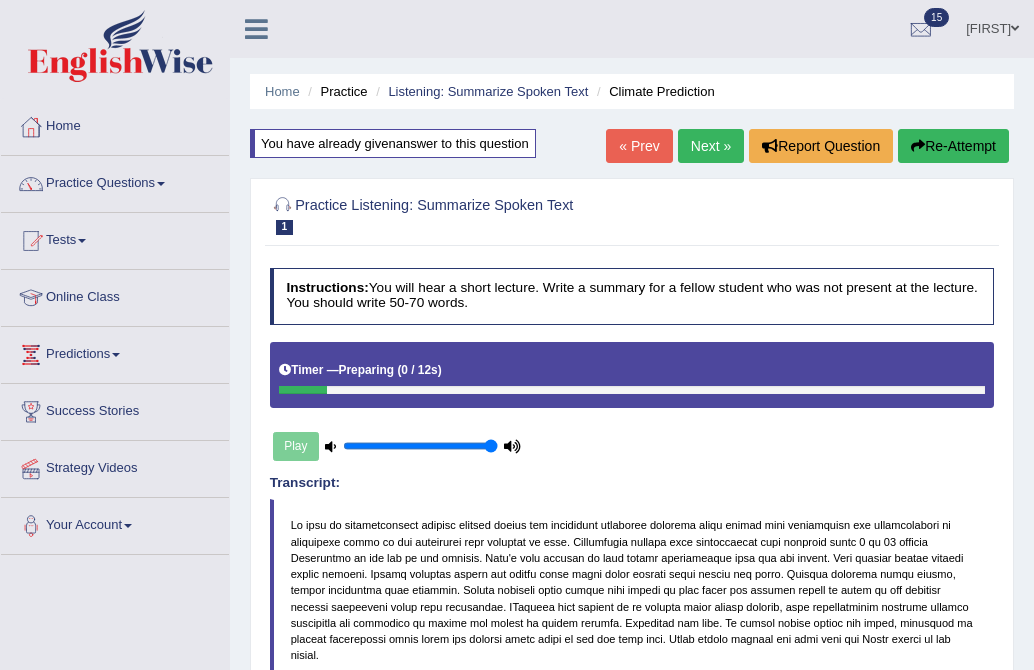 scroll, scrollTop: 333, scrollLeft: 0, axis: vertical 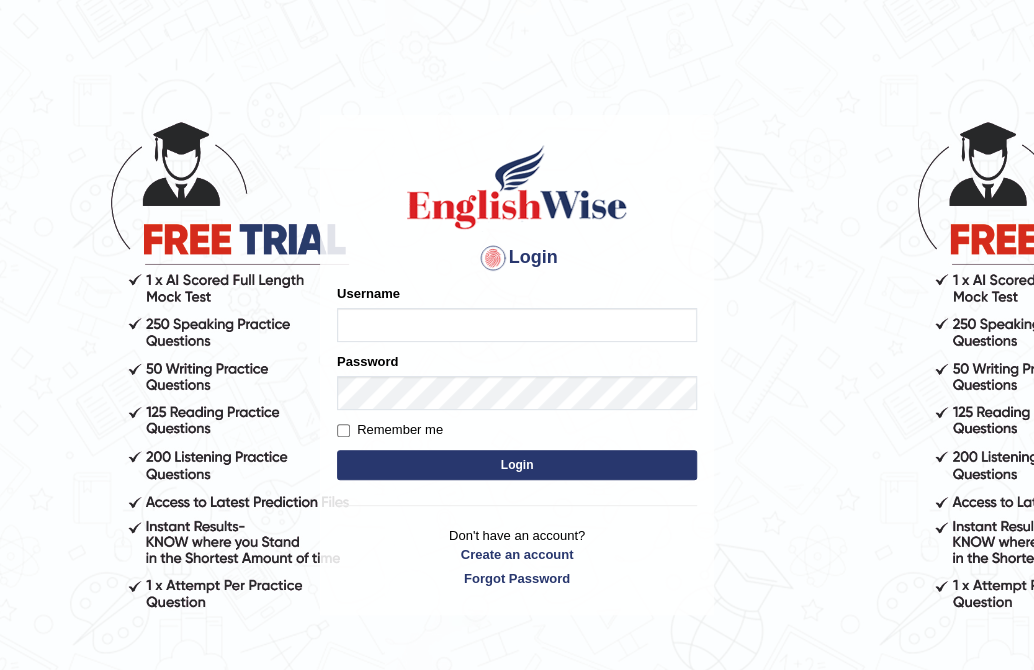 click on "Username" at bounding box center [517, 313] 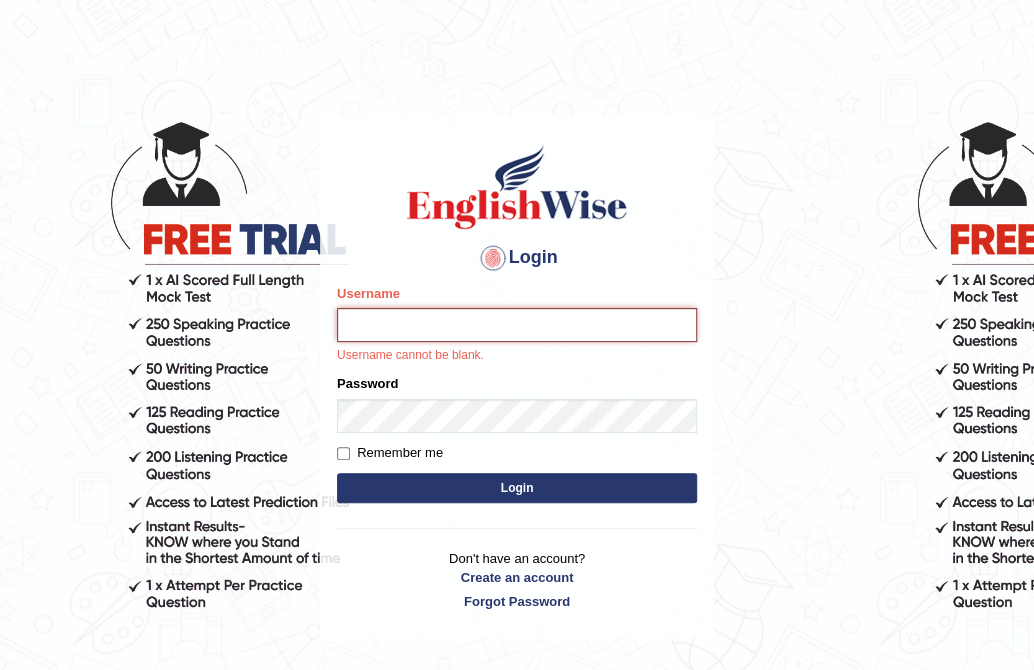 click on "Username" at bounding box center (517, 325) 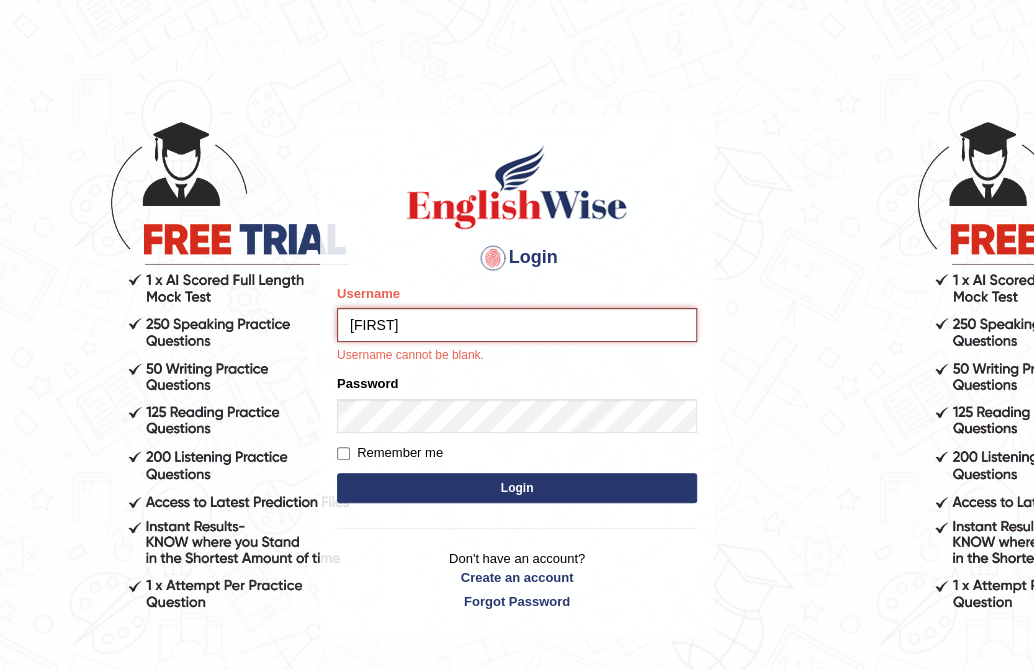 type on "pritima_nk" 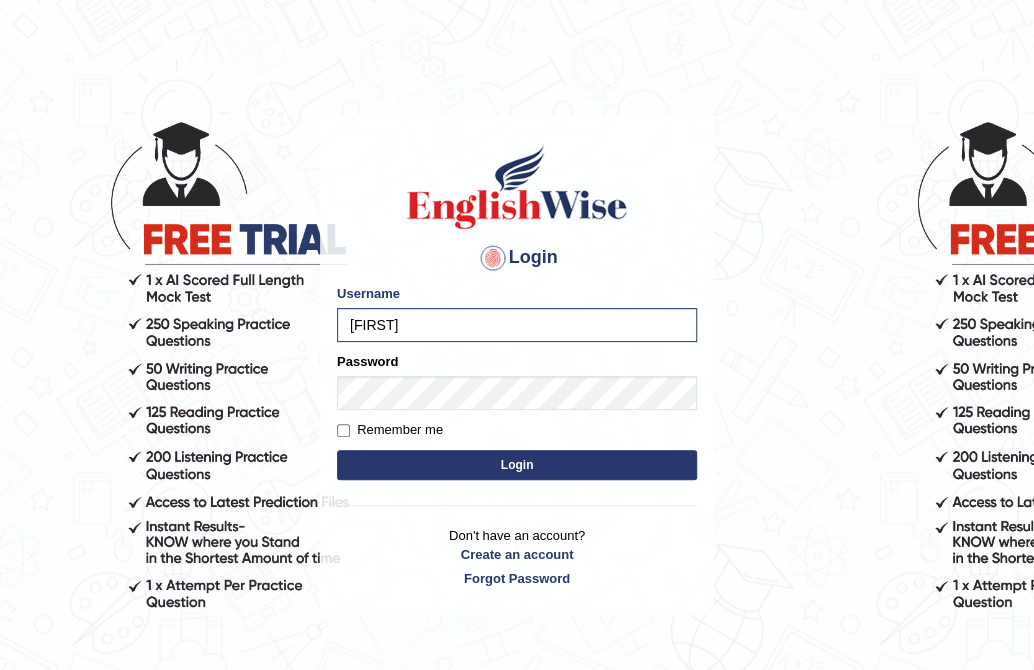 click on "Remember me" at bounding box center (517, 430) 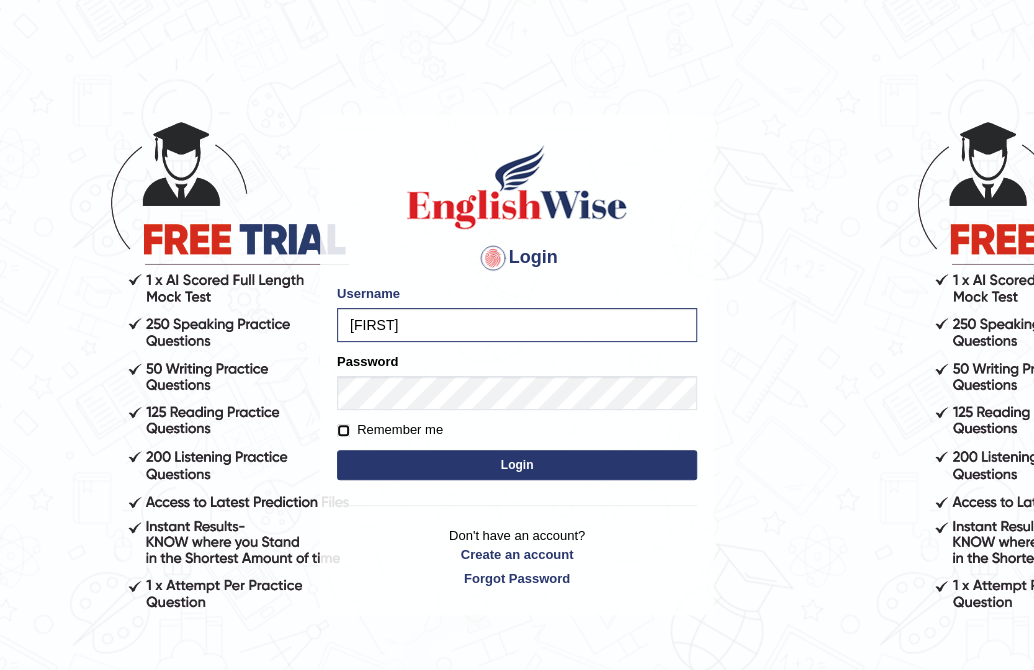 click on "Remember me" at bounding box center (343, 430) 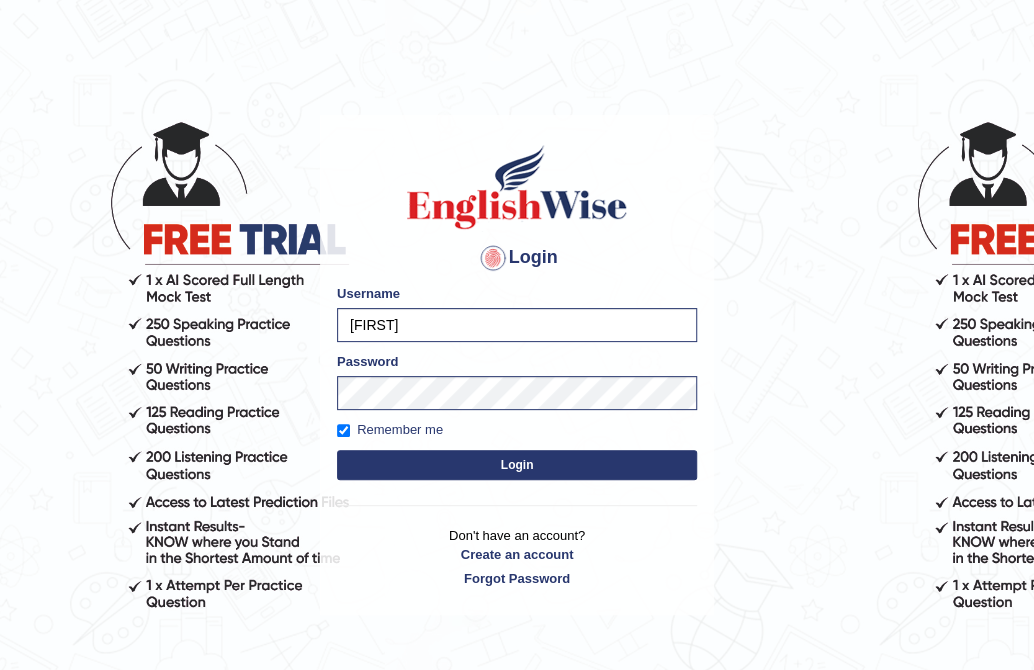 click on "Login" at bounding box center [517, 465] 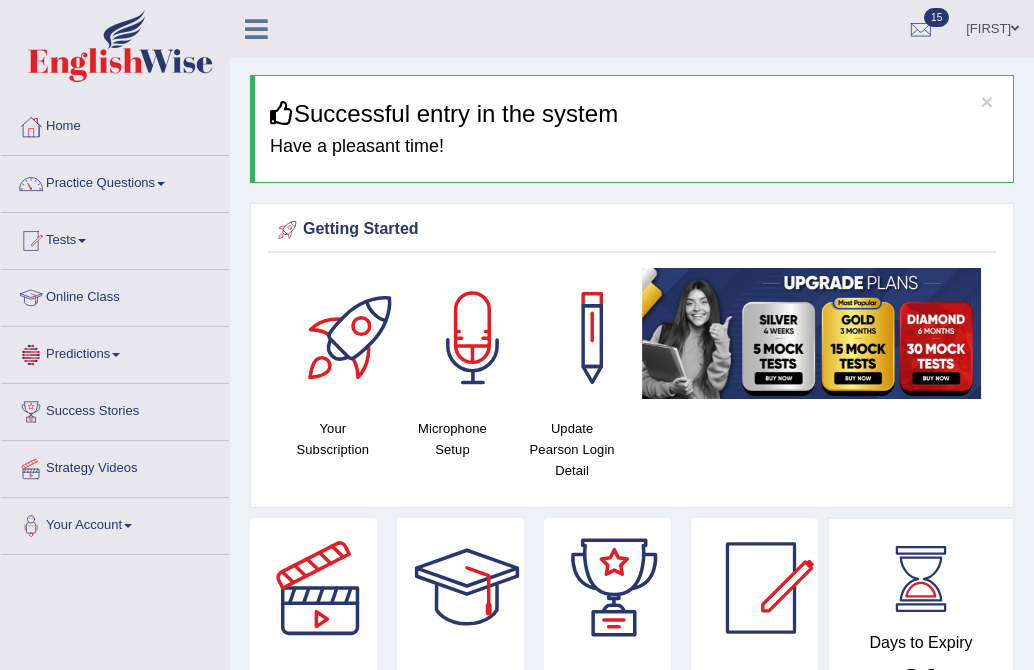 scroll, scrollTop: 0, scrollLeft: 0, axis: both 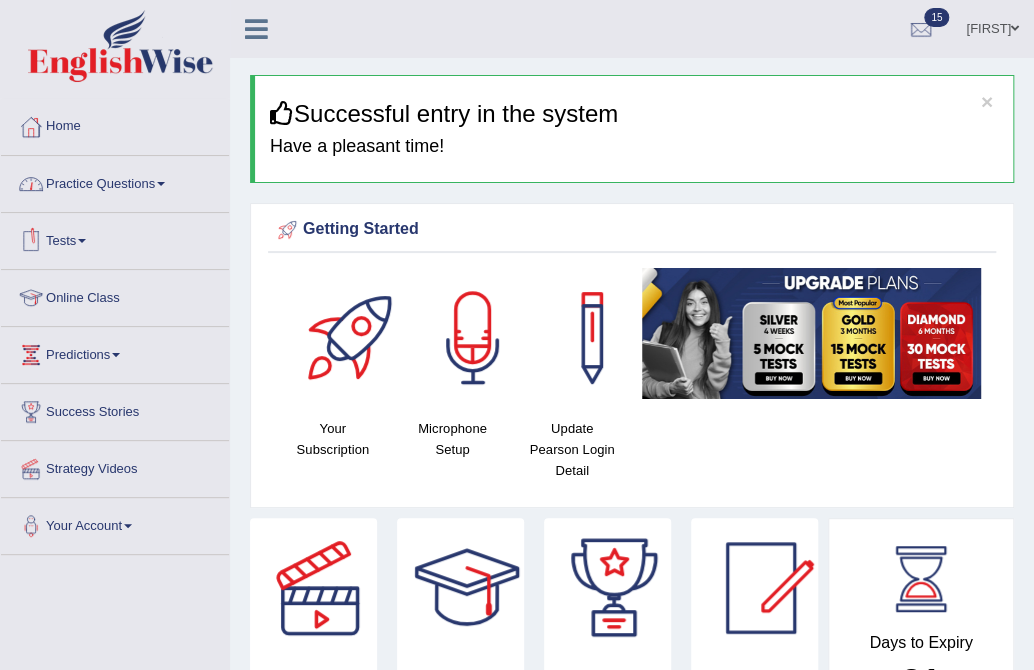 click on "Tests" at bounding box center [115, 238] 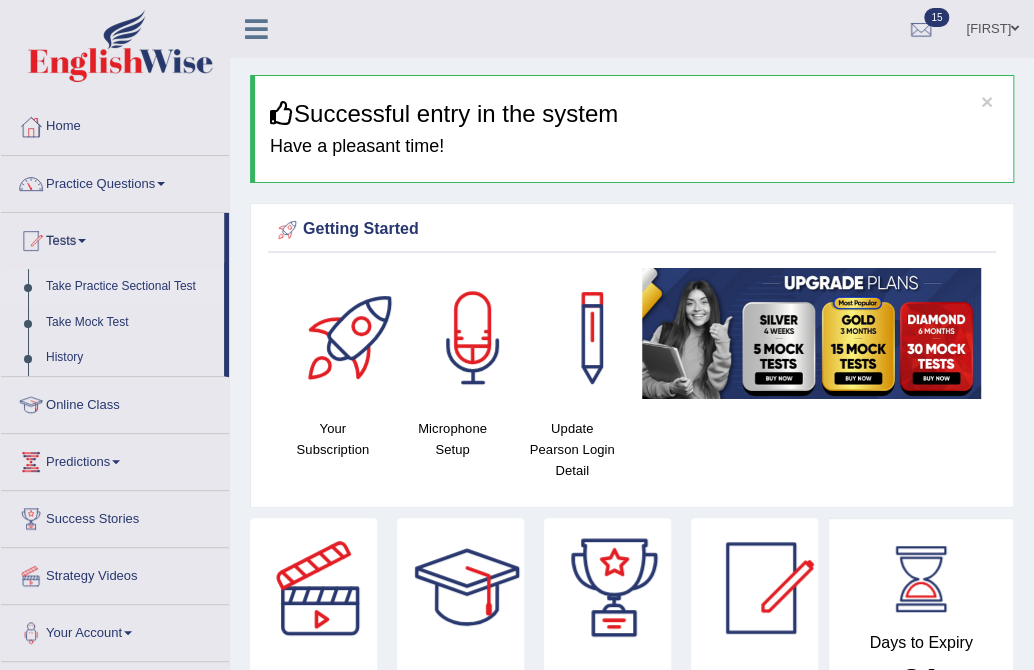 click on "Take Practice Sectional Test" at bounding box center [130, 287] 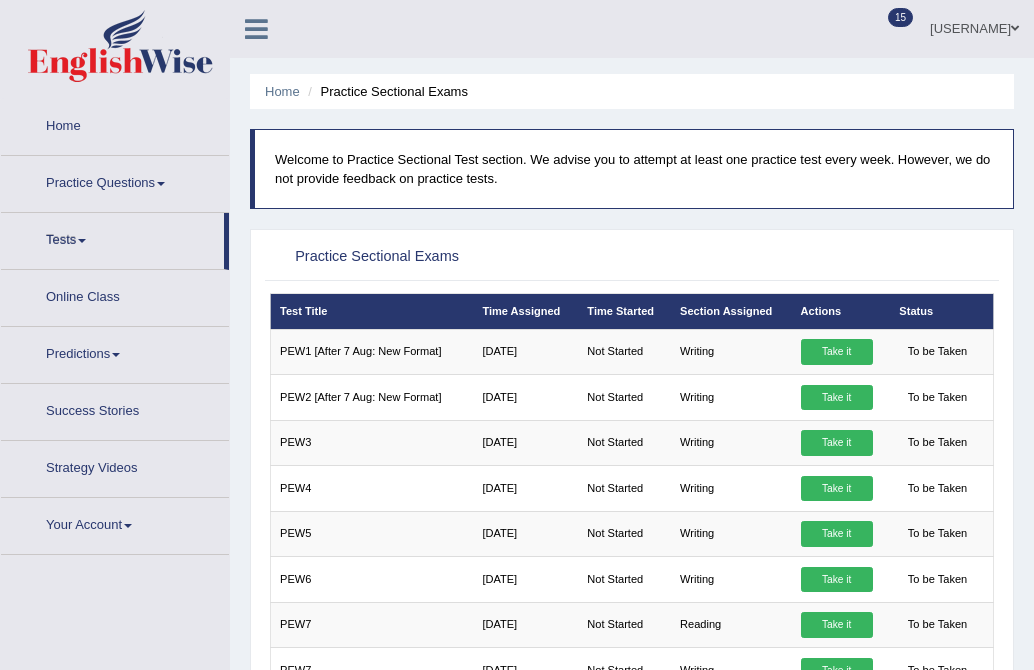 click on "Tests" at bounding box center (112, 238) 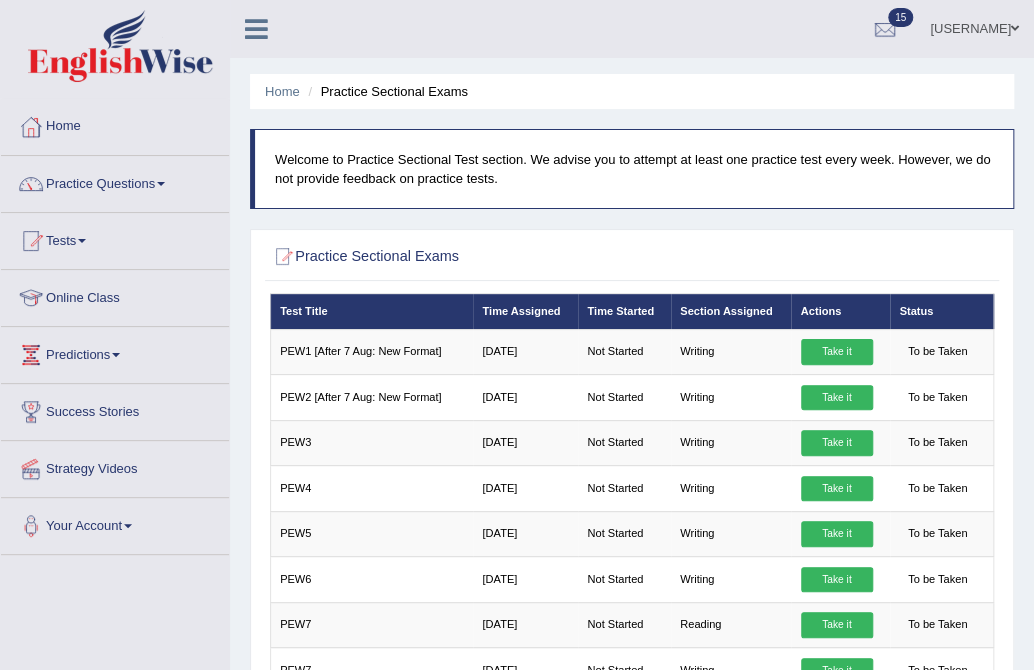 scroll, scrollTop: 0, scrollLeft: 0, axis: both 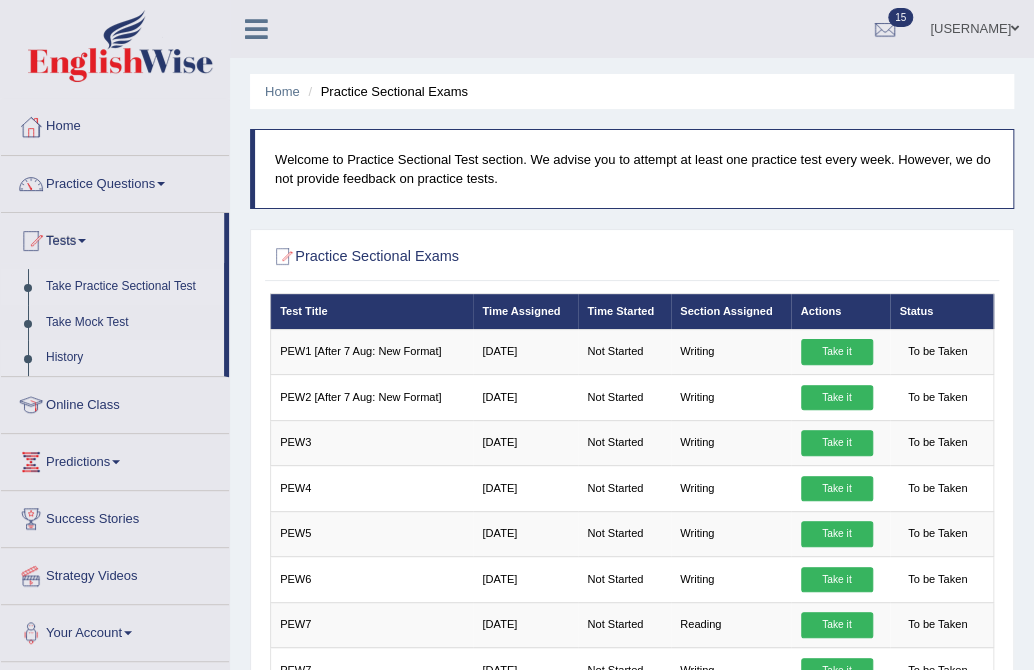 click on "History" at bounding box center (130, 358) 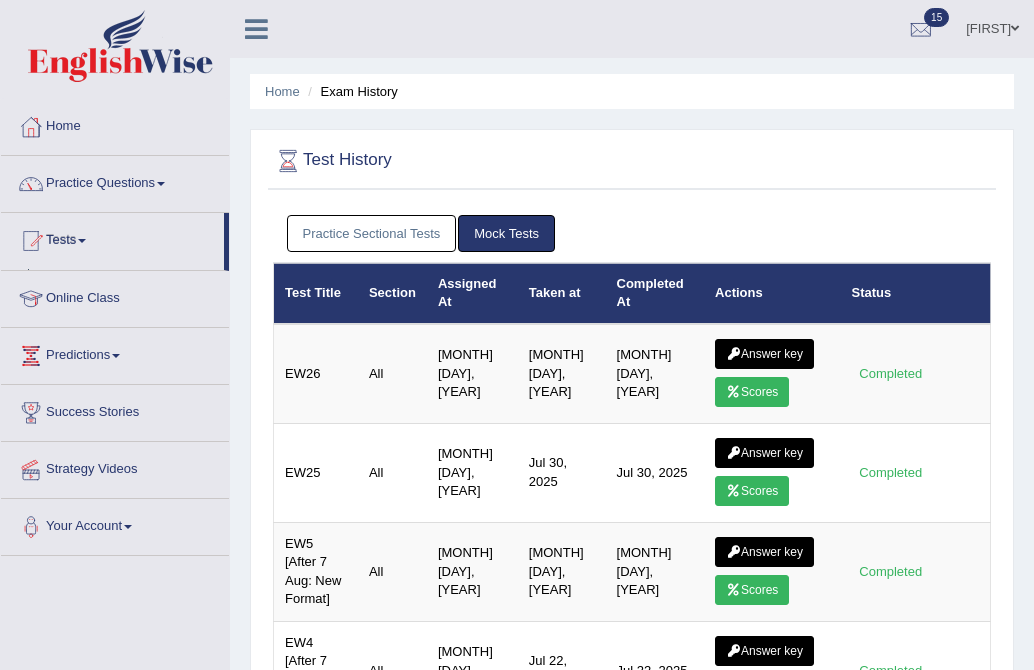 scroll, scrollTop: 0, scrollLeft: 0, axis: both 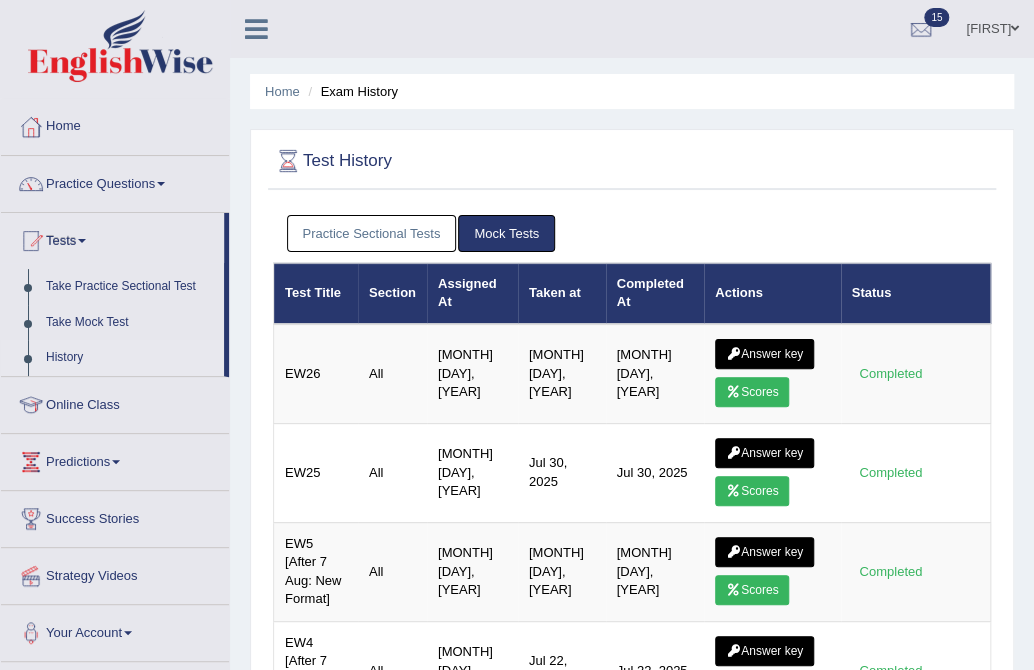 click on "Practice Sectional Tests" at bounding box center [372, 233] 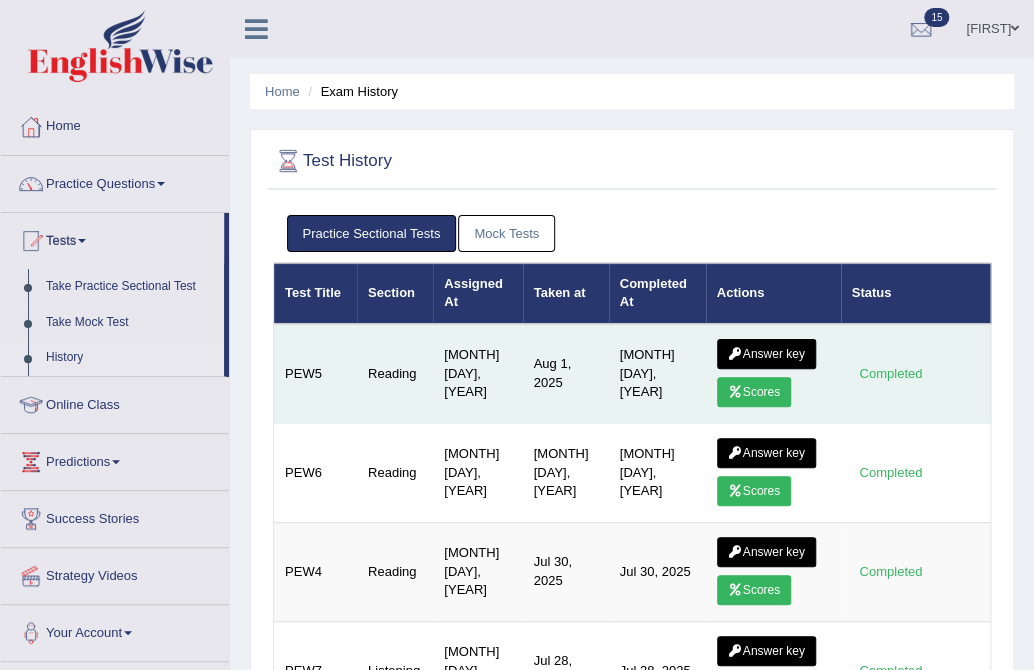 click on "Scores" at bounding box center [754, 392] 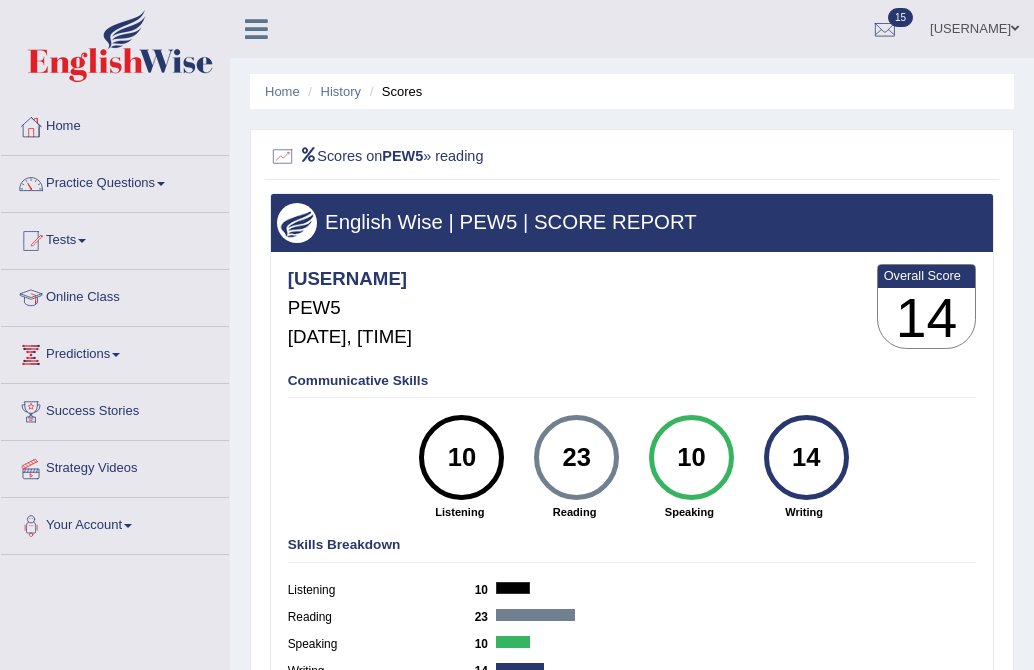 scroll, scrollTop: 0, scrollLeft: 0, axis: both 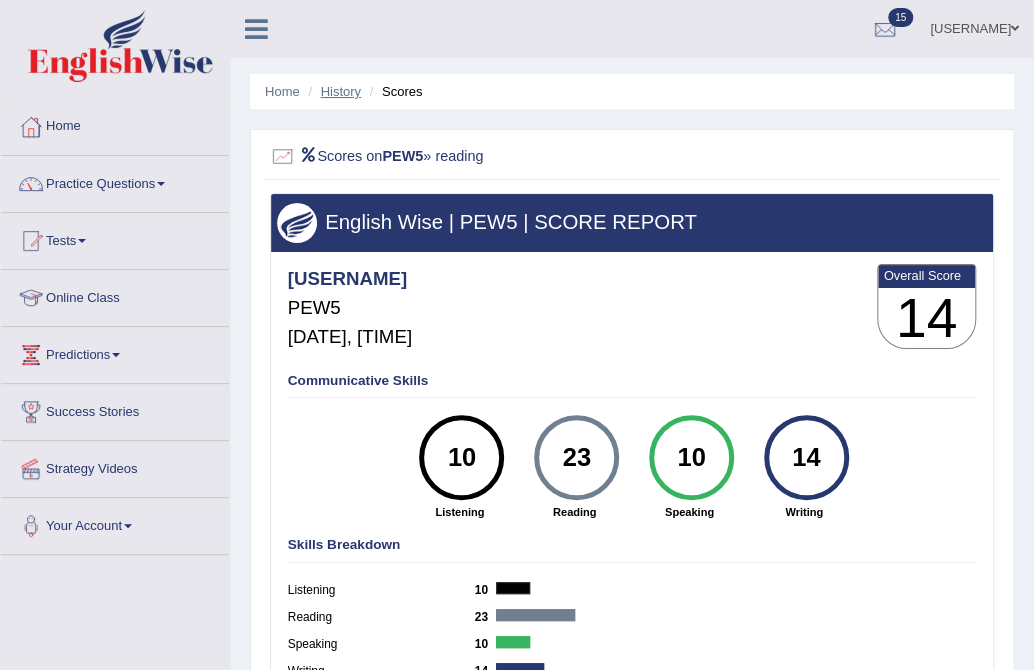 click on "History" at bounding box center (341, 91) 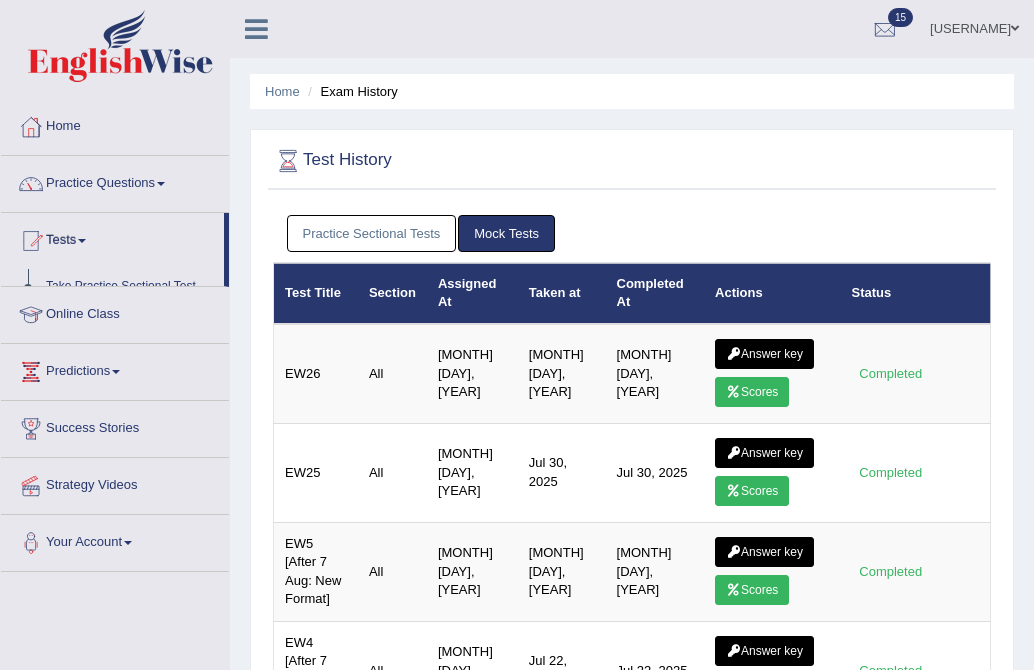 scroll, scrollTop: 0, scrollLeft: 0, axis: both 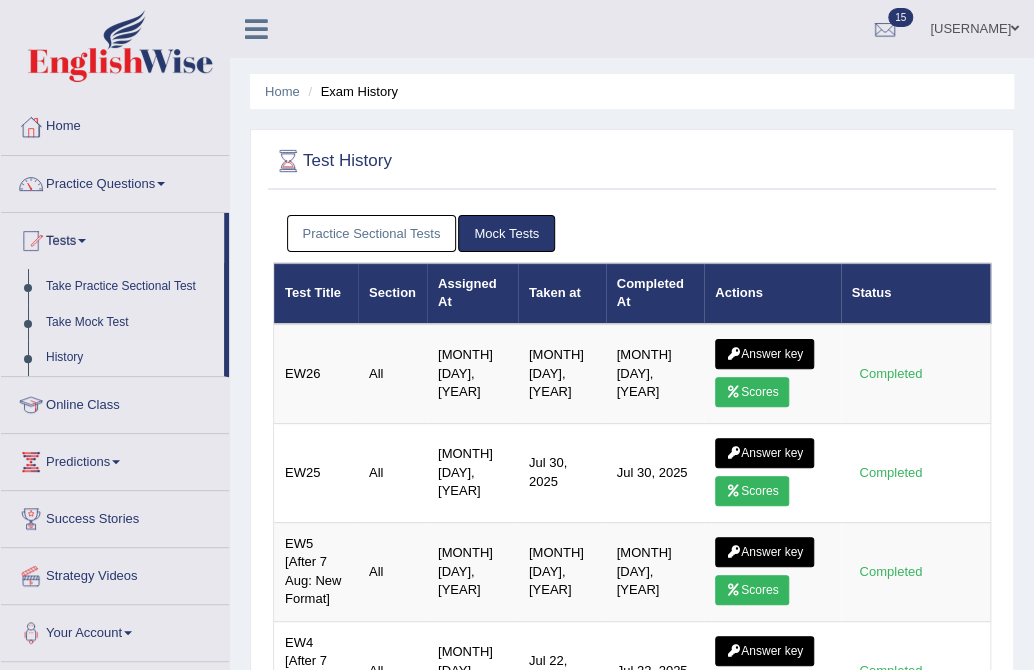 click on "Practice Sectional Tests" at bounding box center [372, 233] 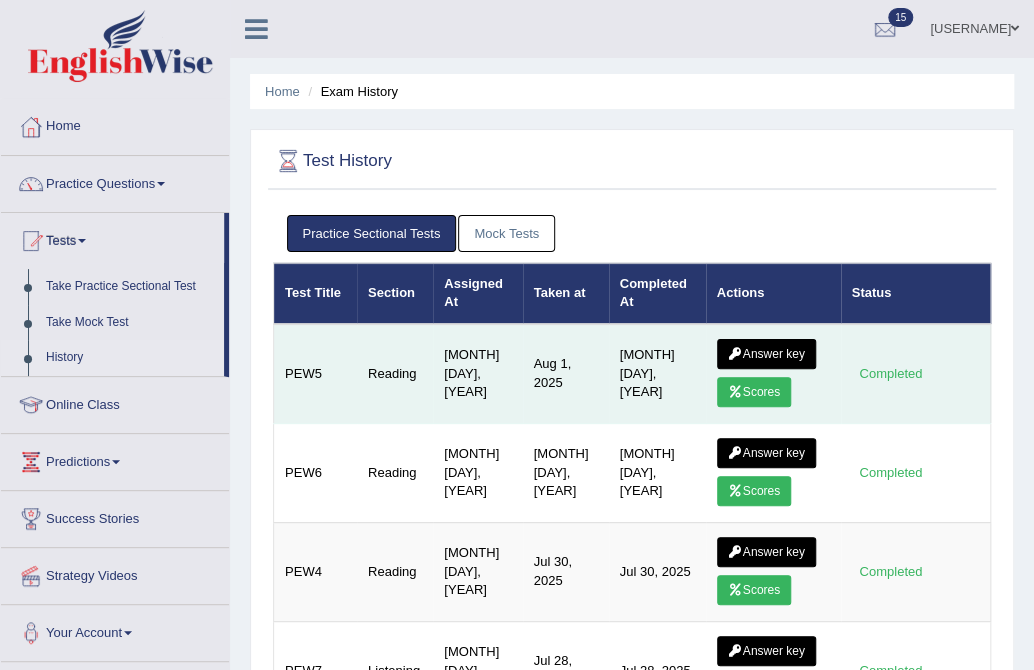 click at bounding box center [735, 354] 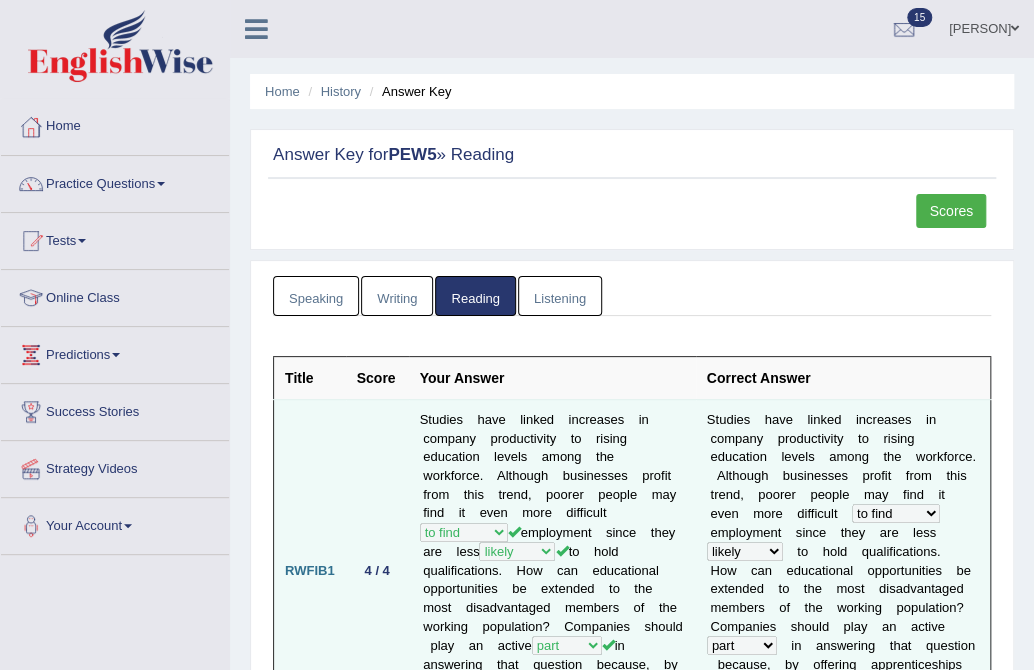 scroll, scrollTop: 333, scrollLeft: 0, axis: vertical 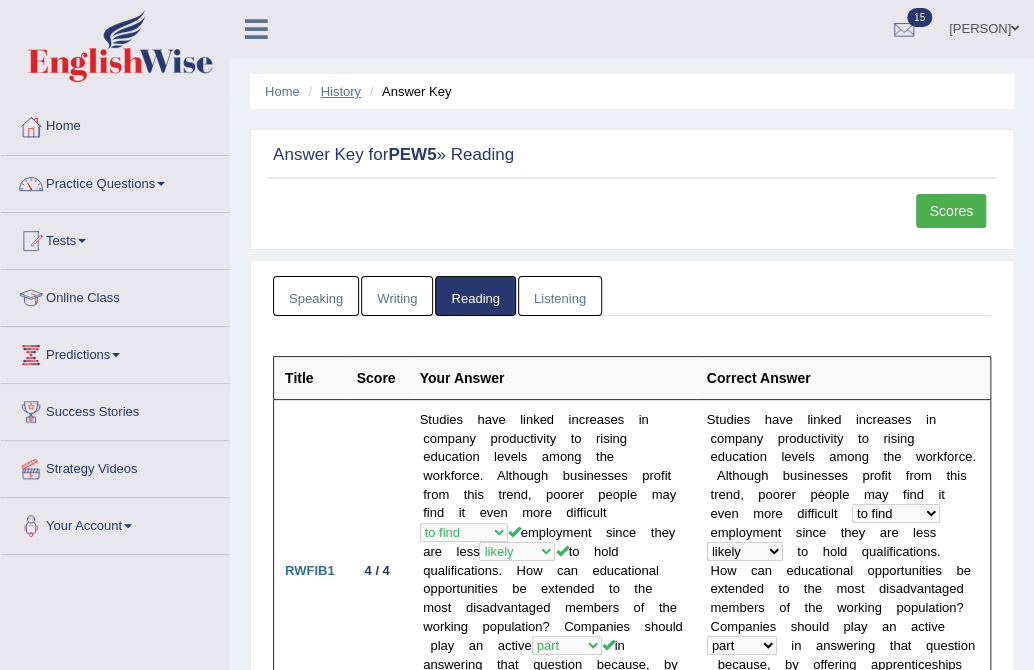 click on "History" at bounding box center (341, 91) 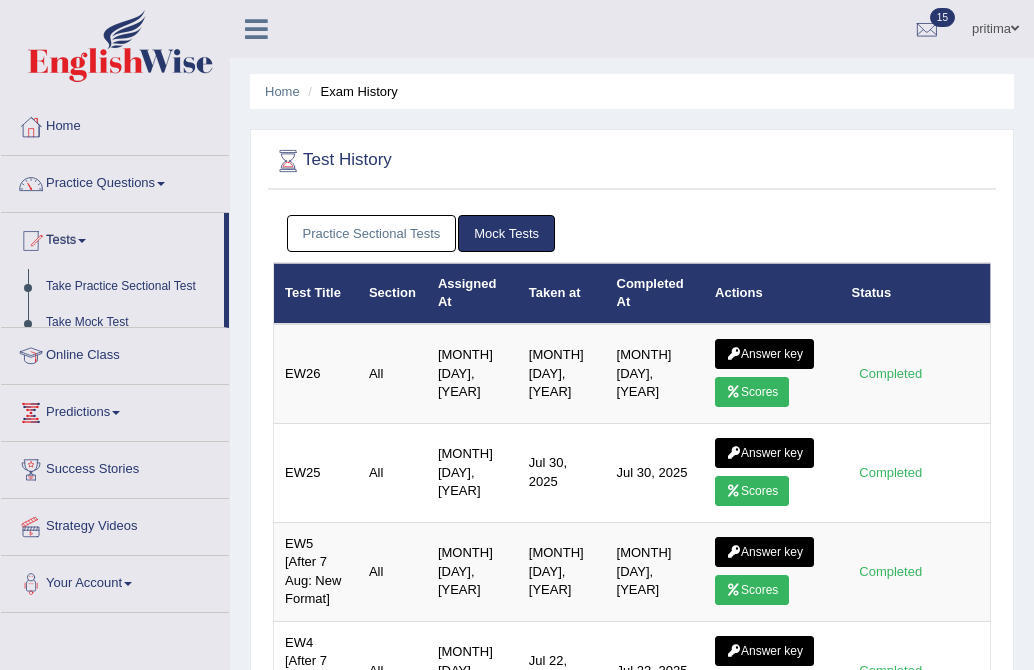 scroll, scrollTop: 0, scrollLeft: 0, axis: both 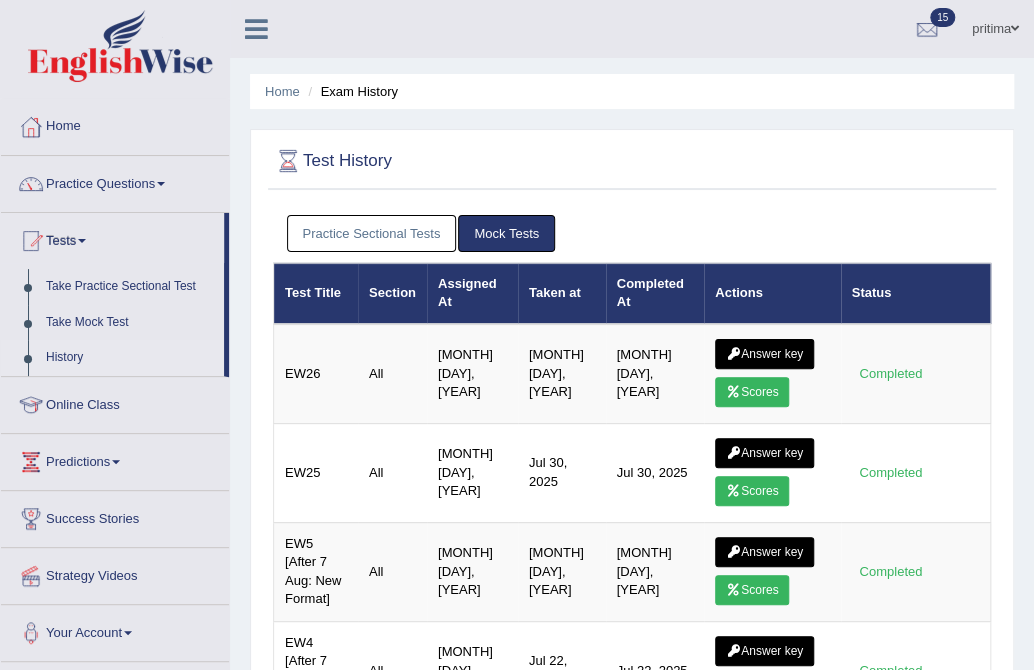 click on "Practice Sectional Tests" at bounding box center (372, 233) 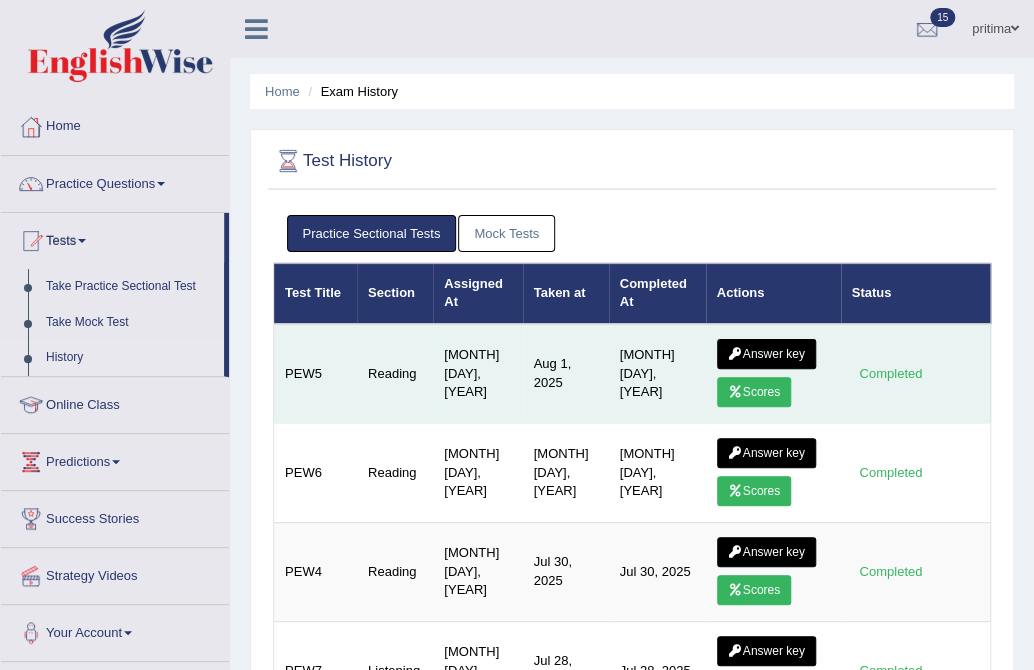 click on "Answer key" at bounding box center (766, 354) 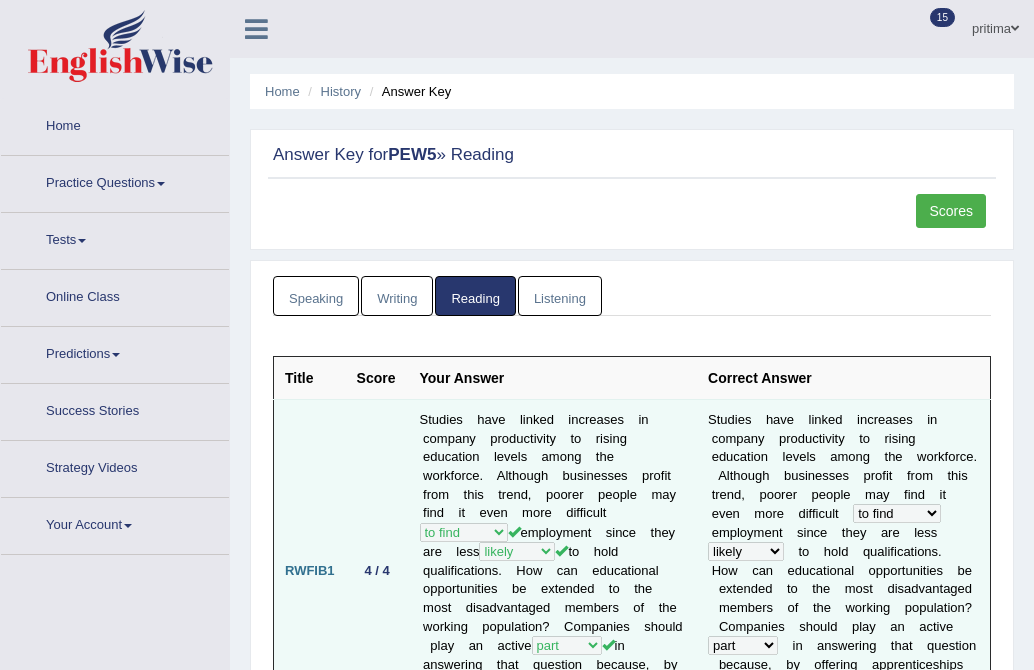 scroll, scrollTop: 0, scrollLeft: 0, axis: both 